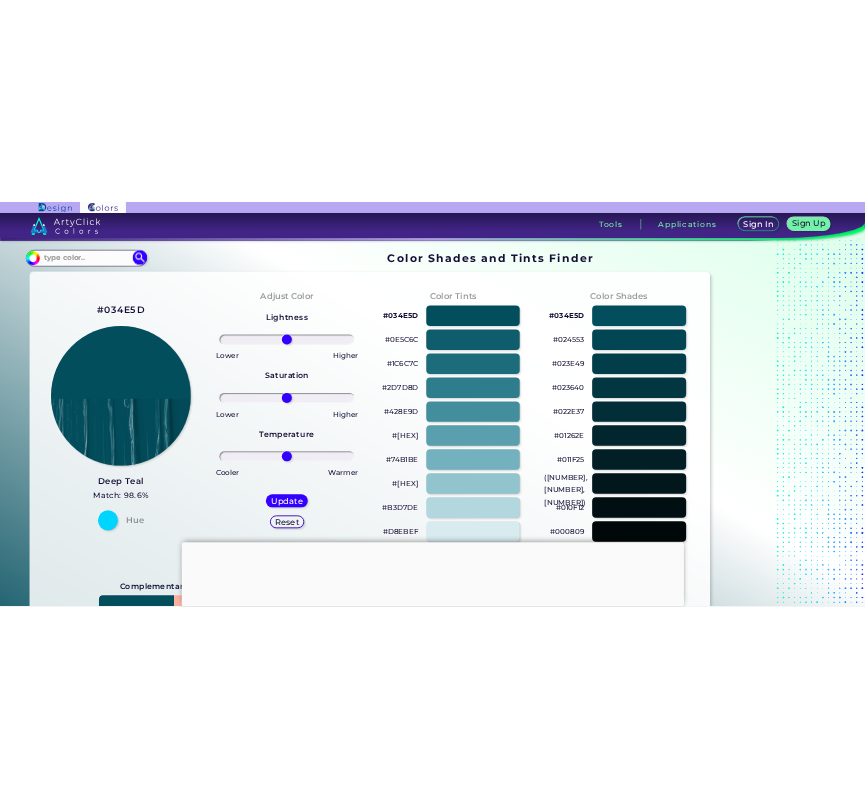 scroll, scrollTop: 0, scrollLeft: 0, axis: both 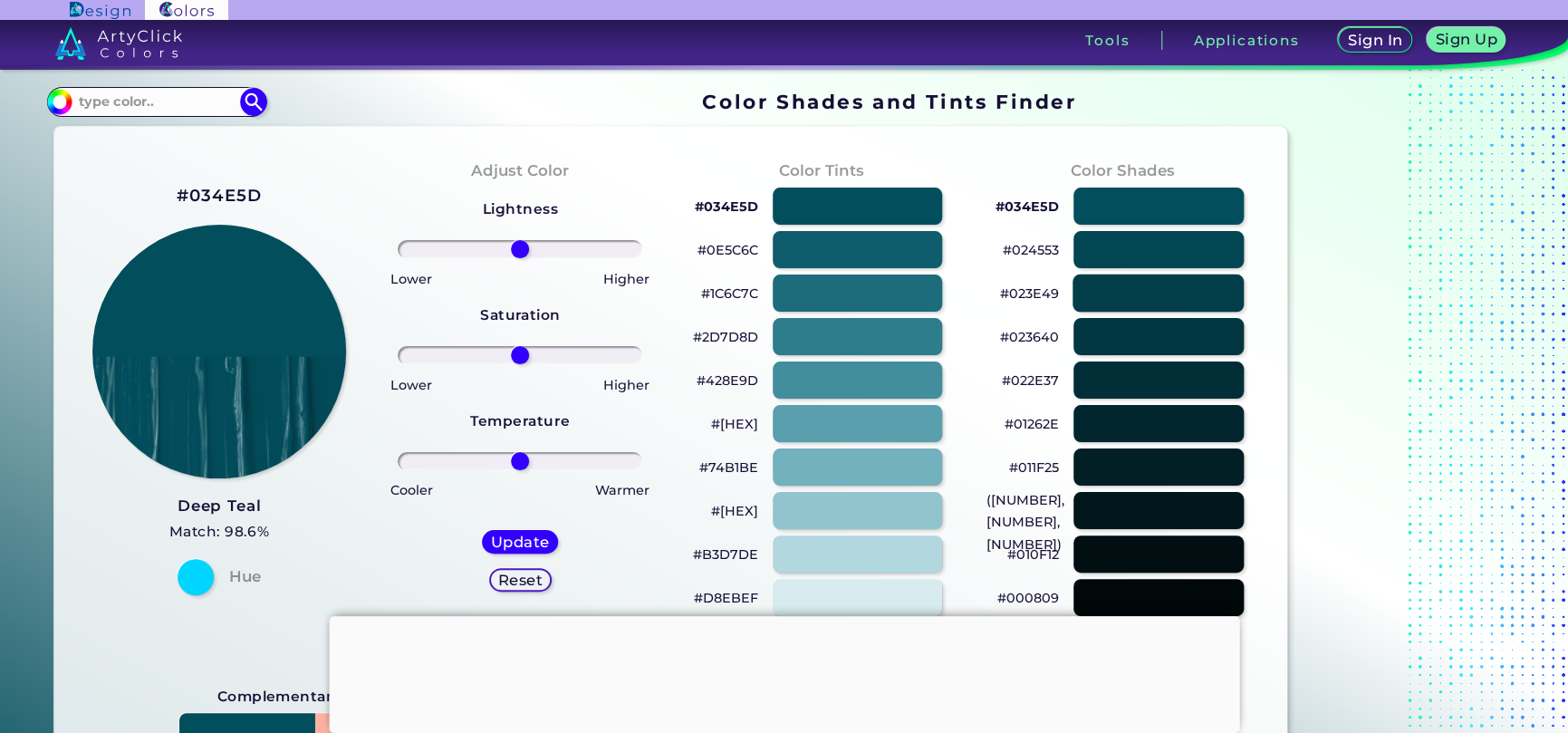 click at bounding box center (1158, 293) 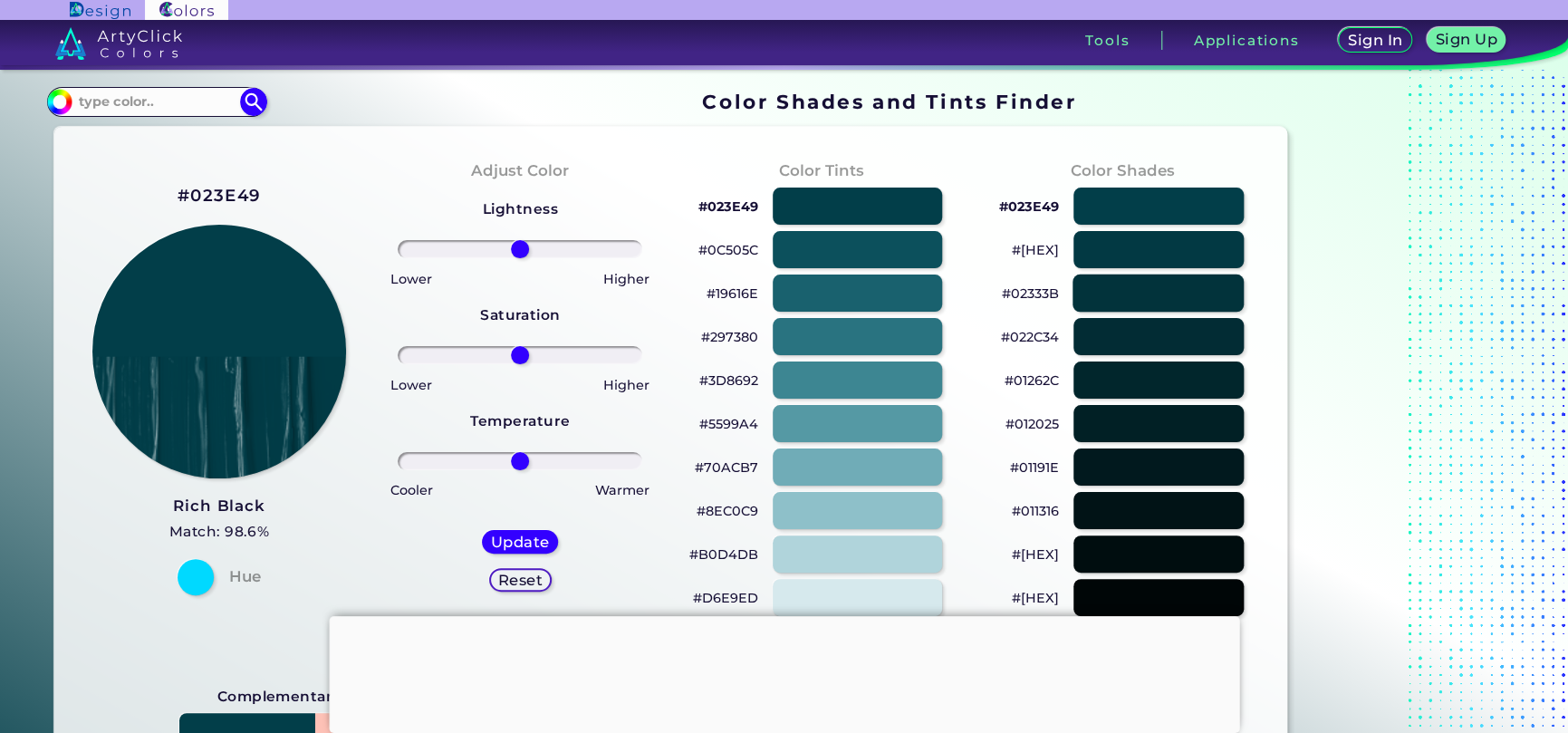 click at bounding box center [1158, 293] 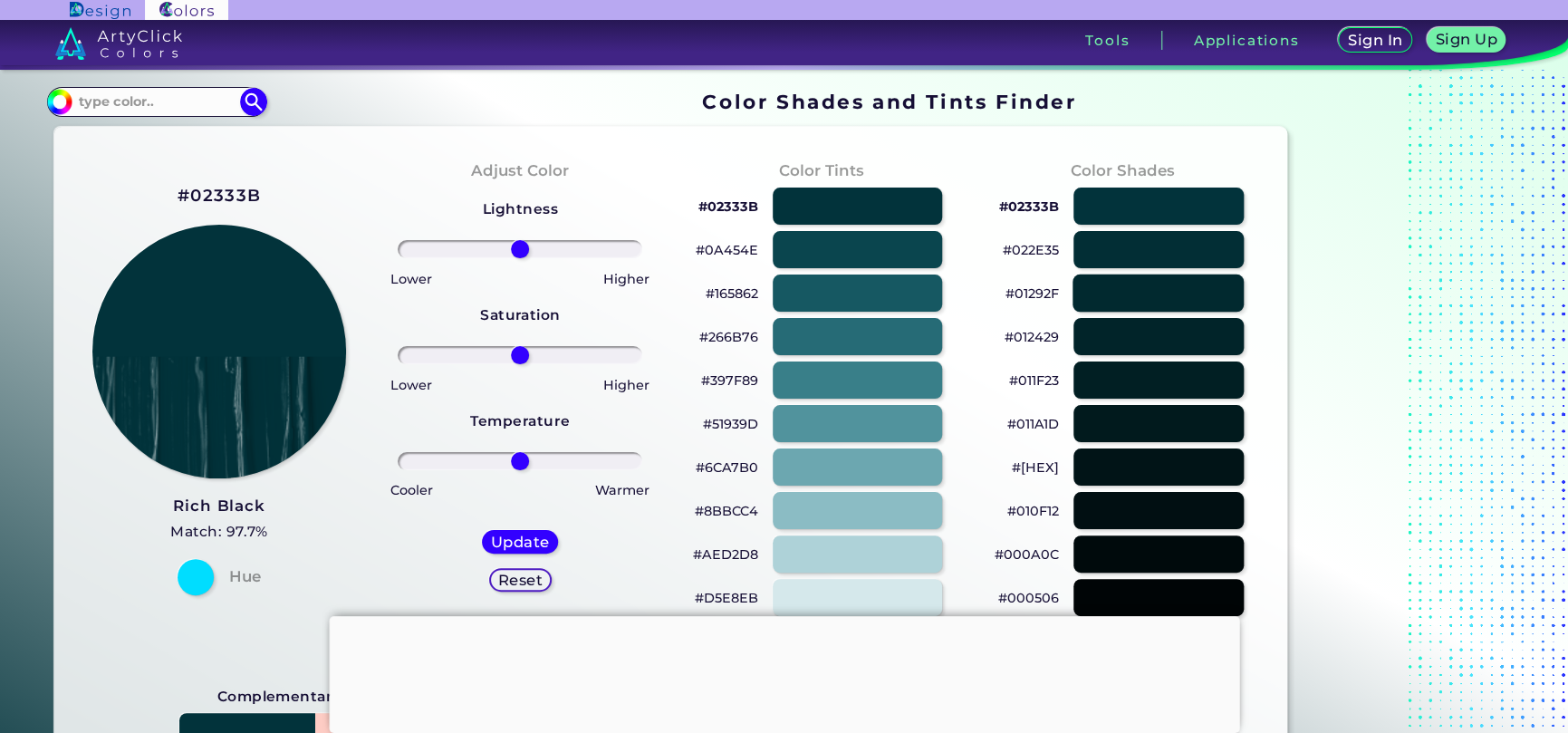 click at bounding box center [1158, 293] 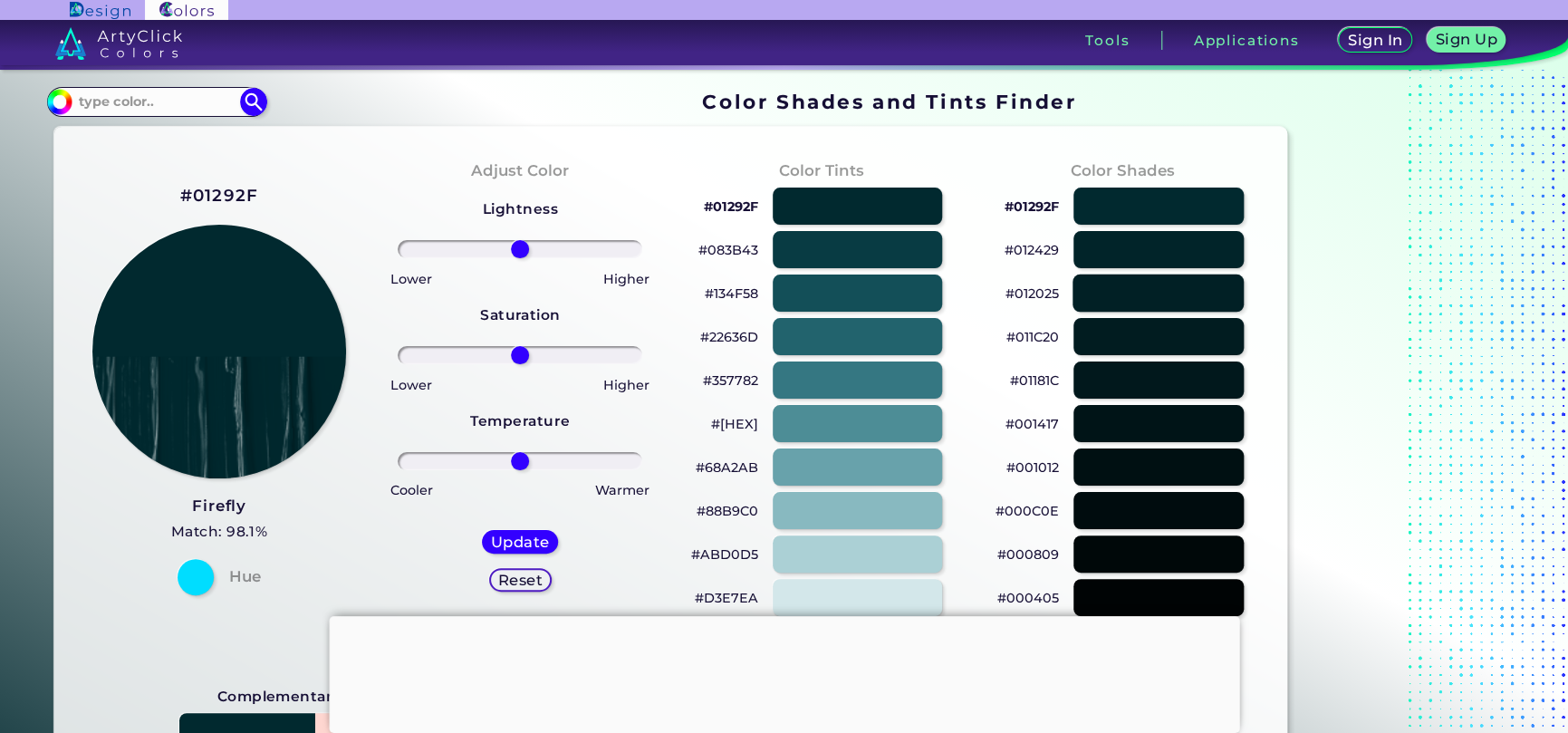 click at bounding box center [1158, 293] 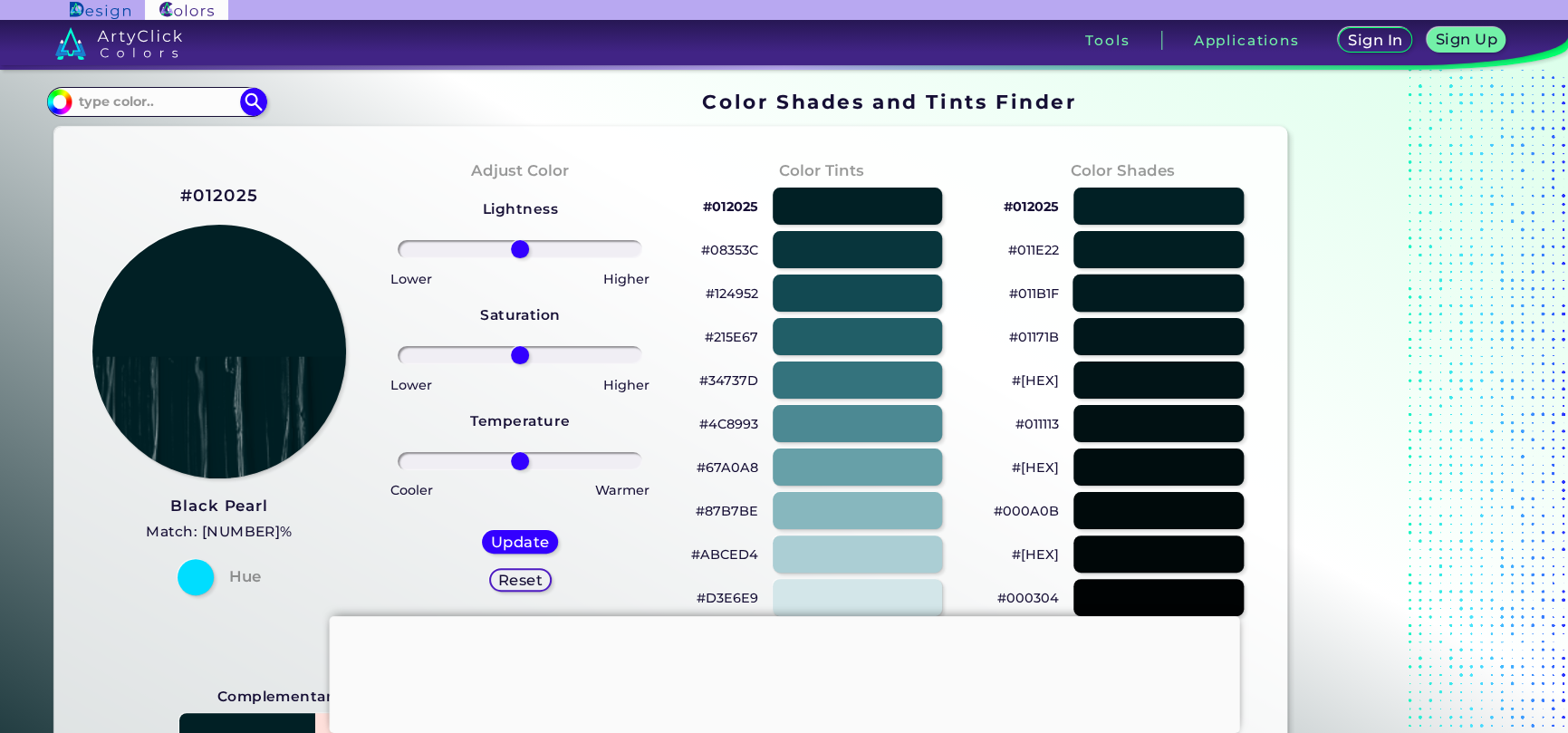 click at bounding box center [1158, 293] 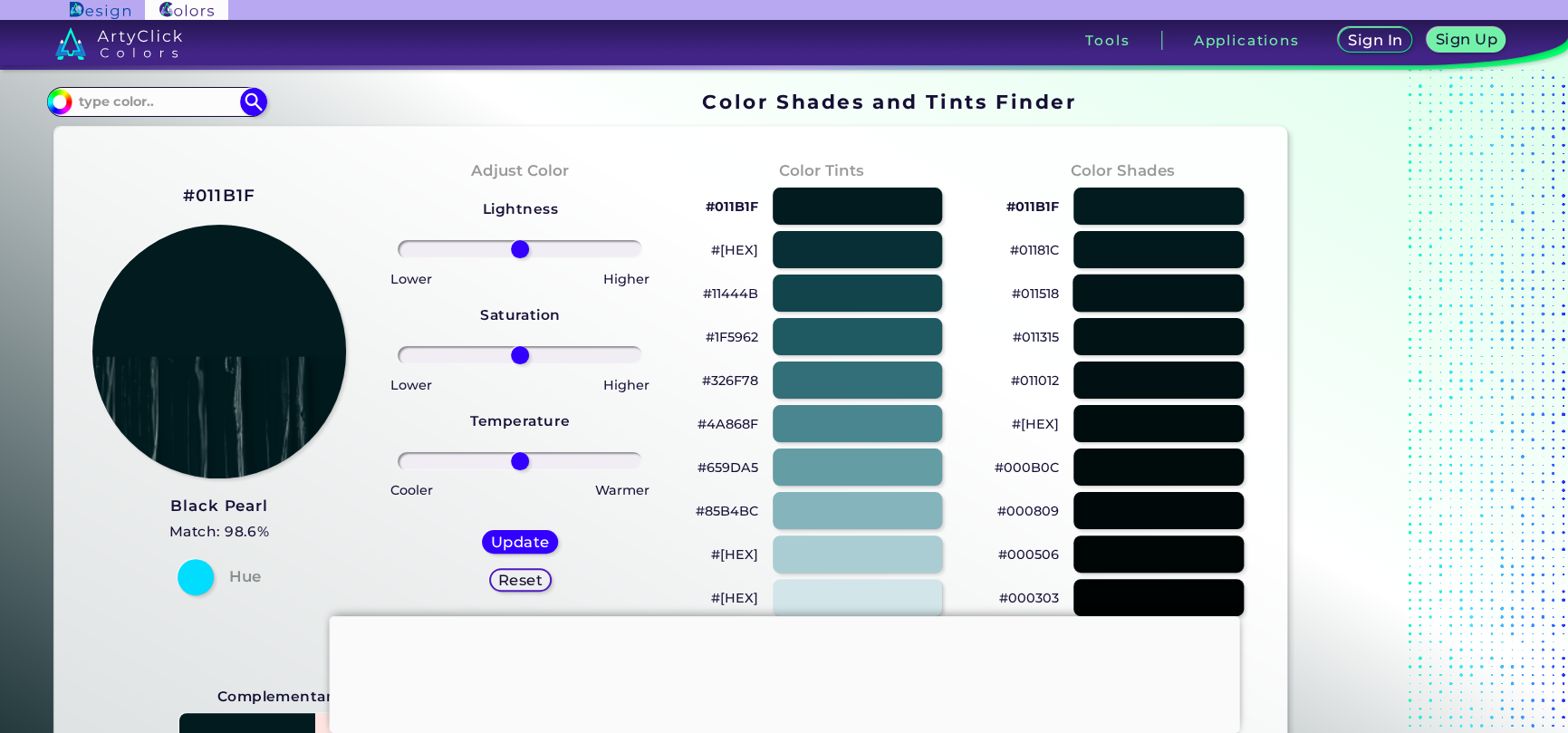 click at bounding box center [1158, 293] 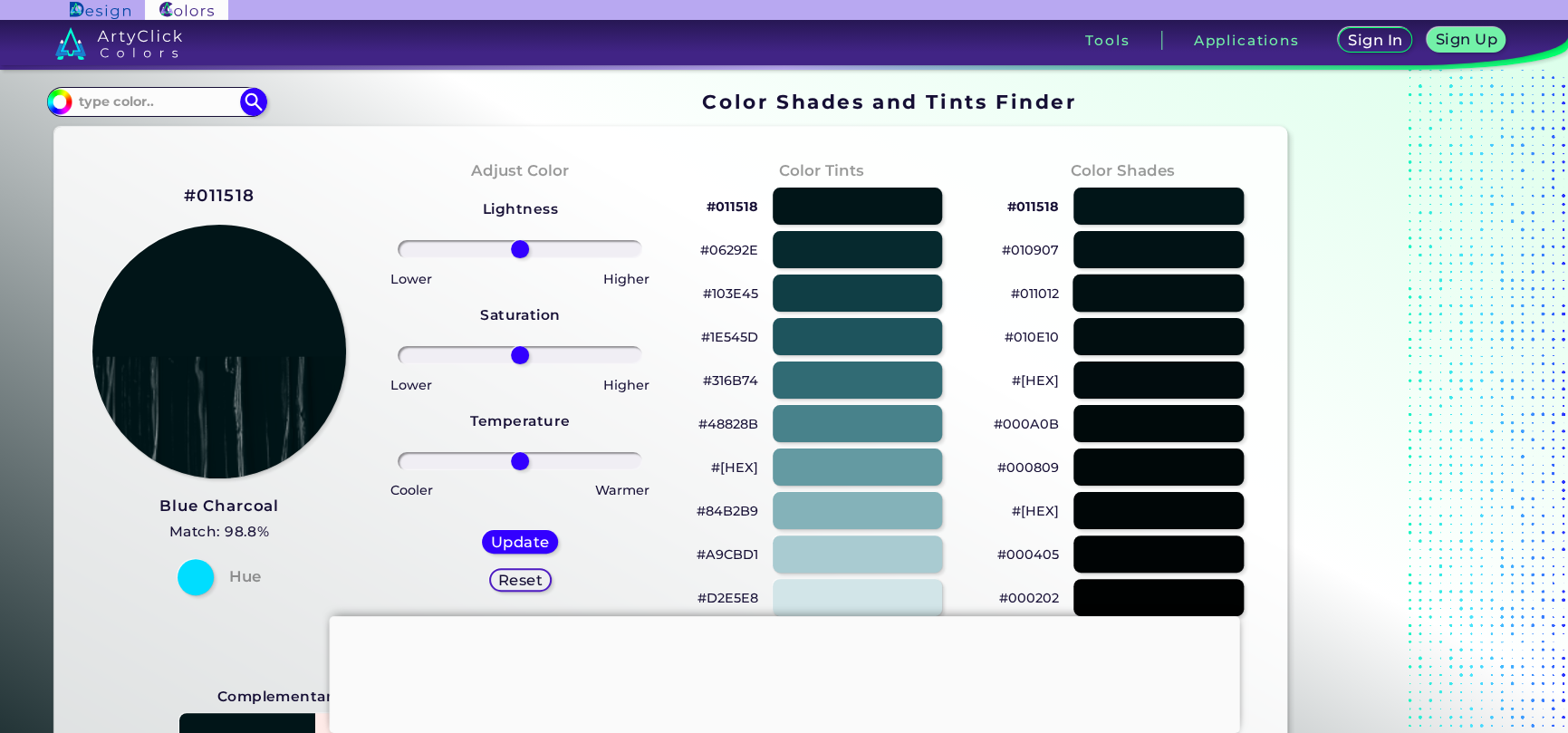 click at bounding box center (1158, 293) 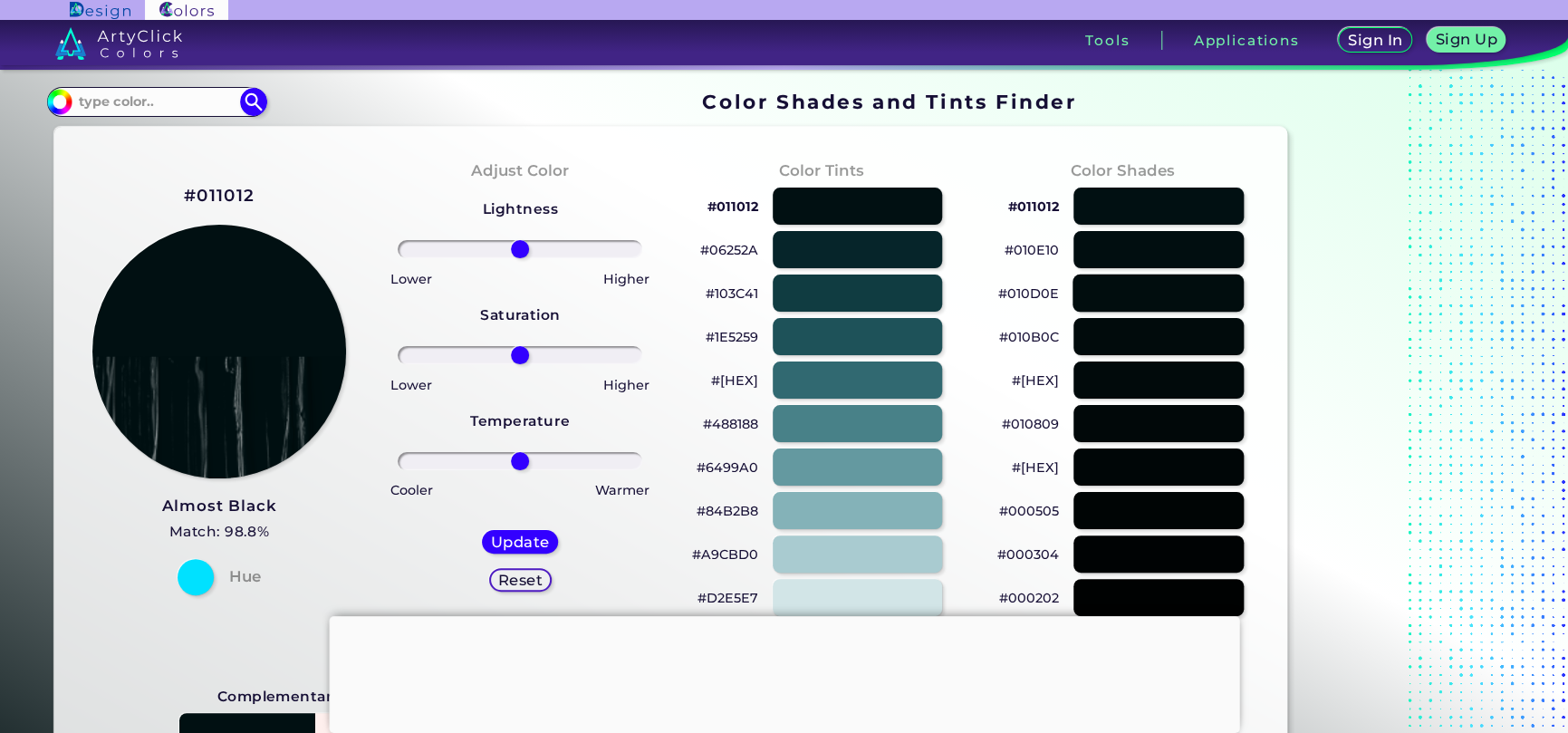 click at bounding box center [1158, 293] 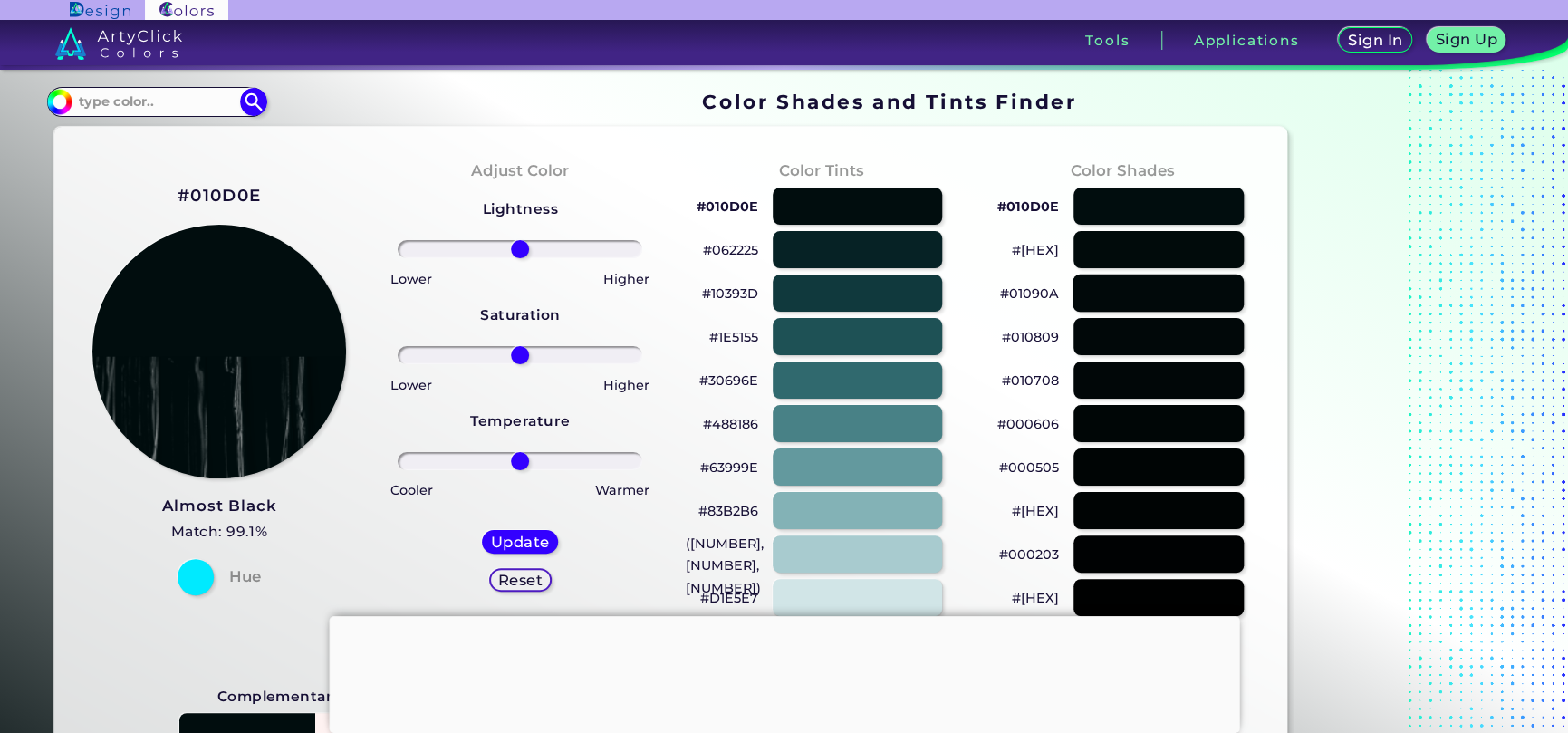click at bounding box center (1158, 293) 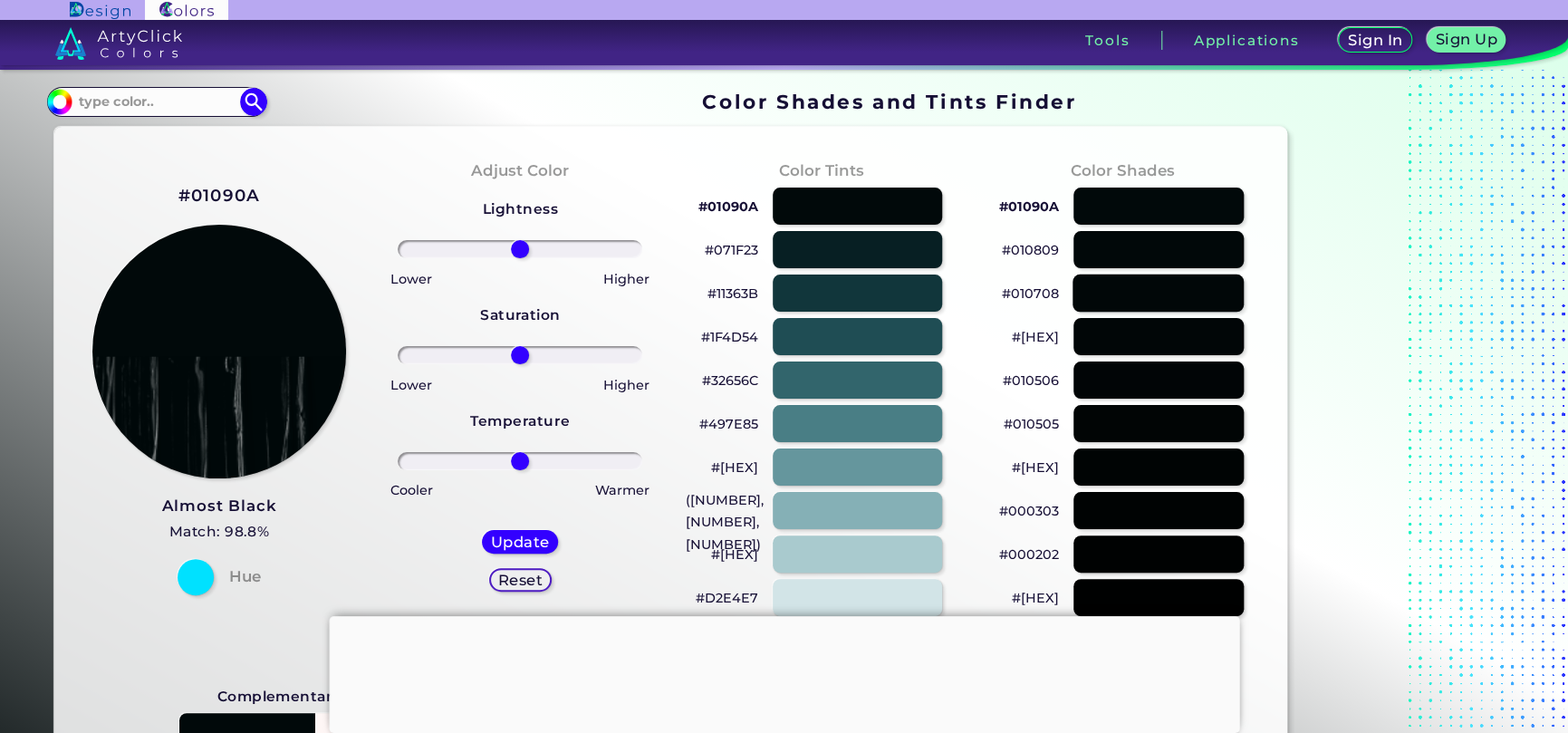 click at bounding box center (1158, 293) 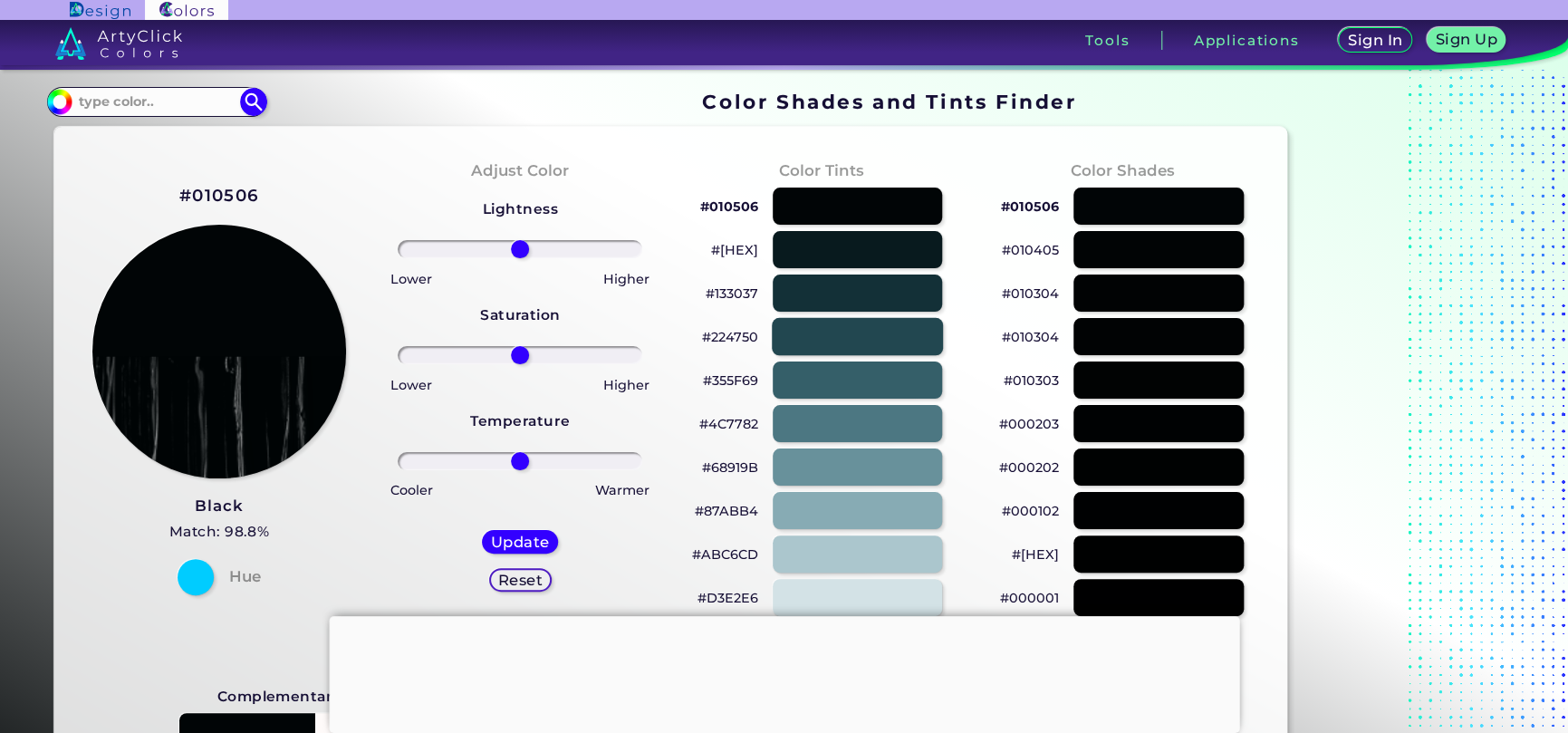 click at bounding box center (857, 336) 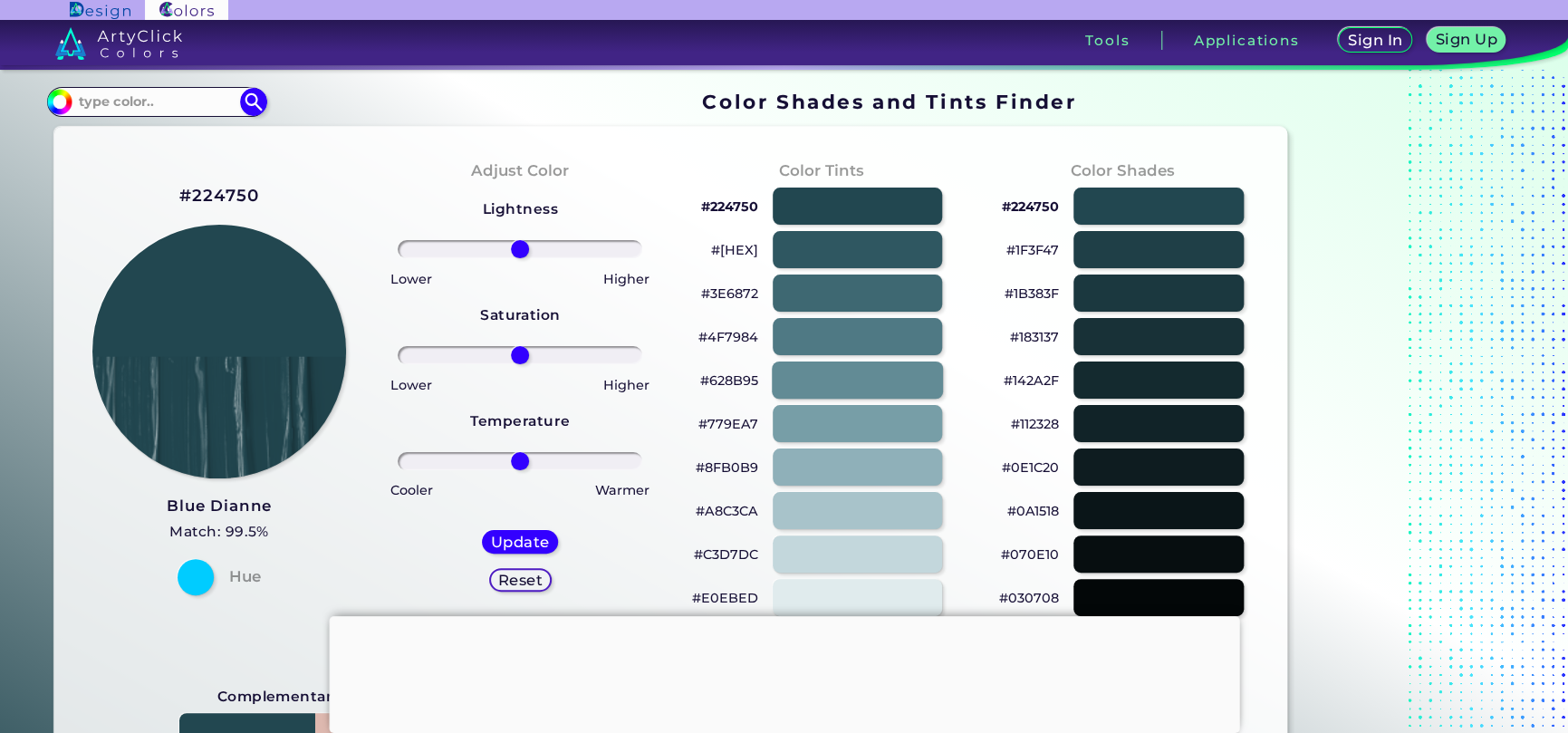click at bounding box center [857, 380] 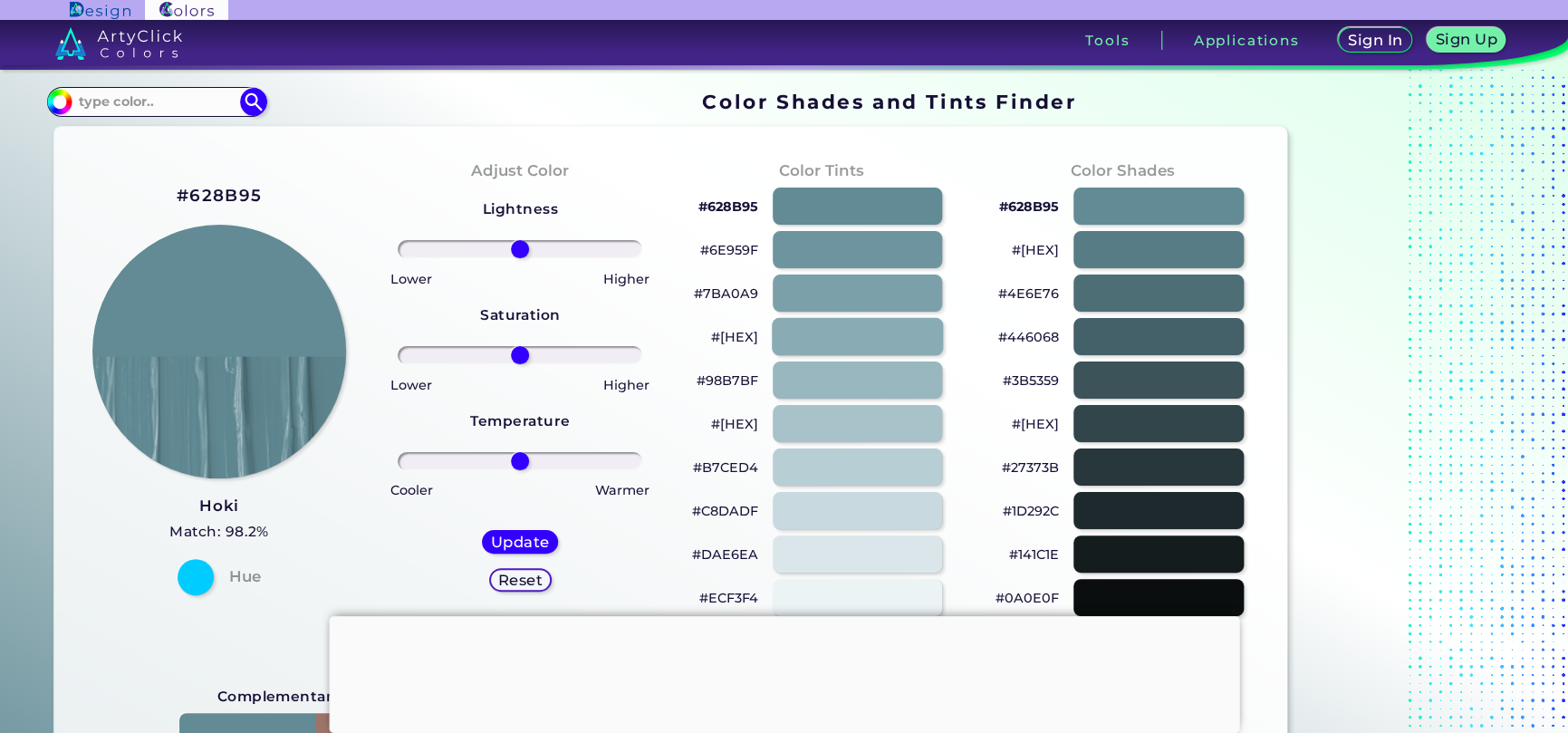 click at bounding box center [857, 336] 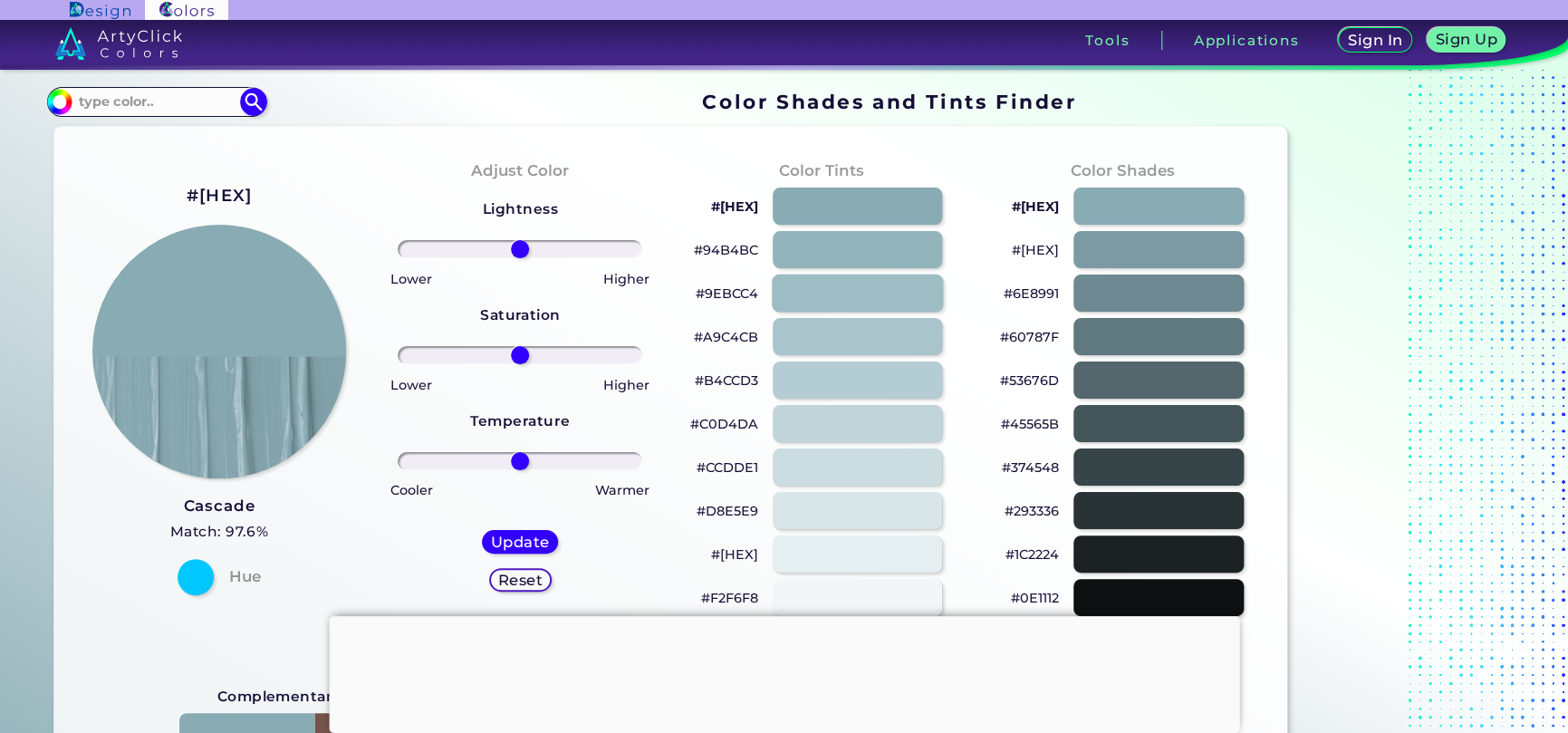 click at bounding box center [857, 293] 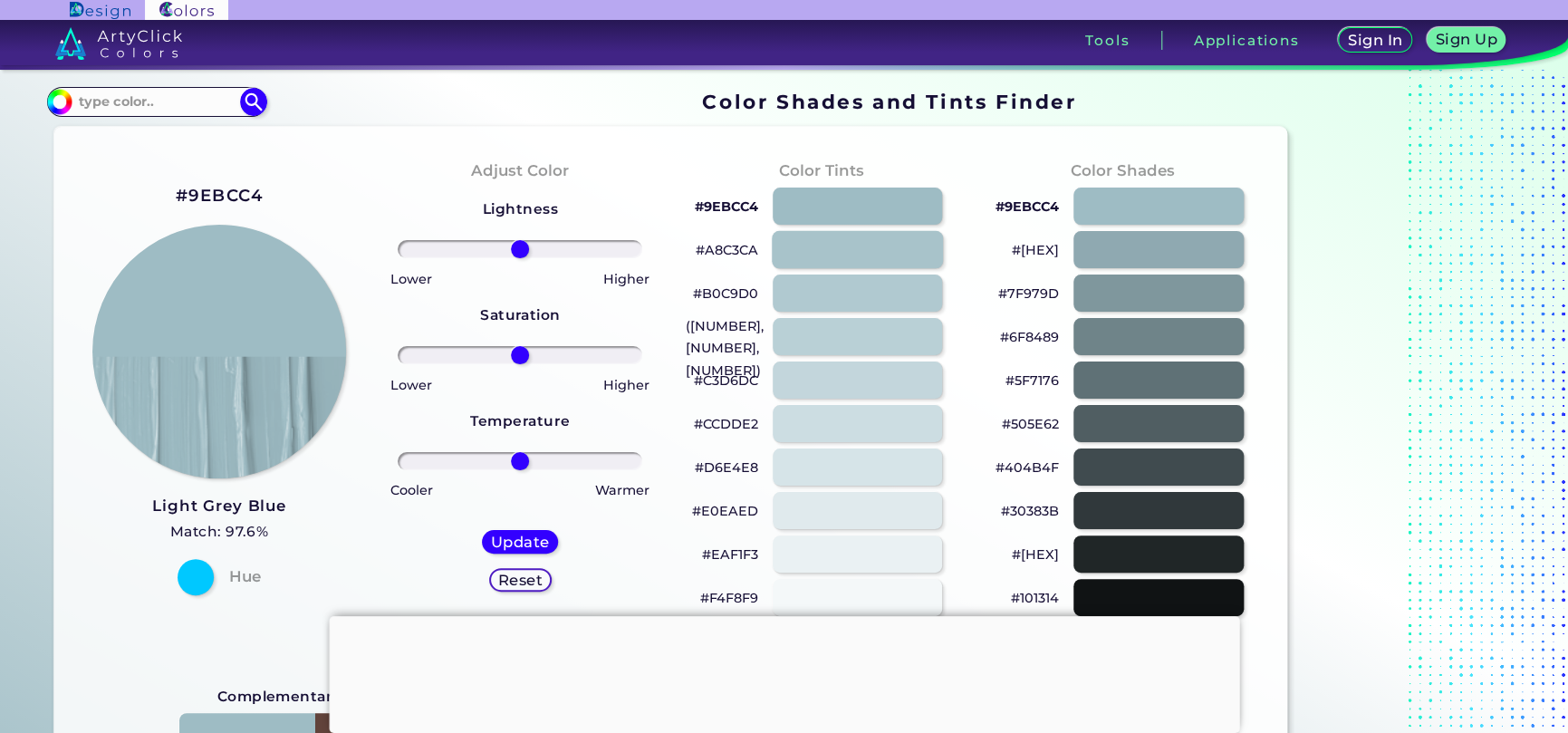 click at bounding box center (857, 249) 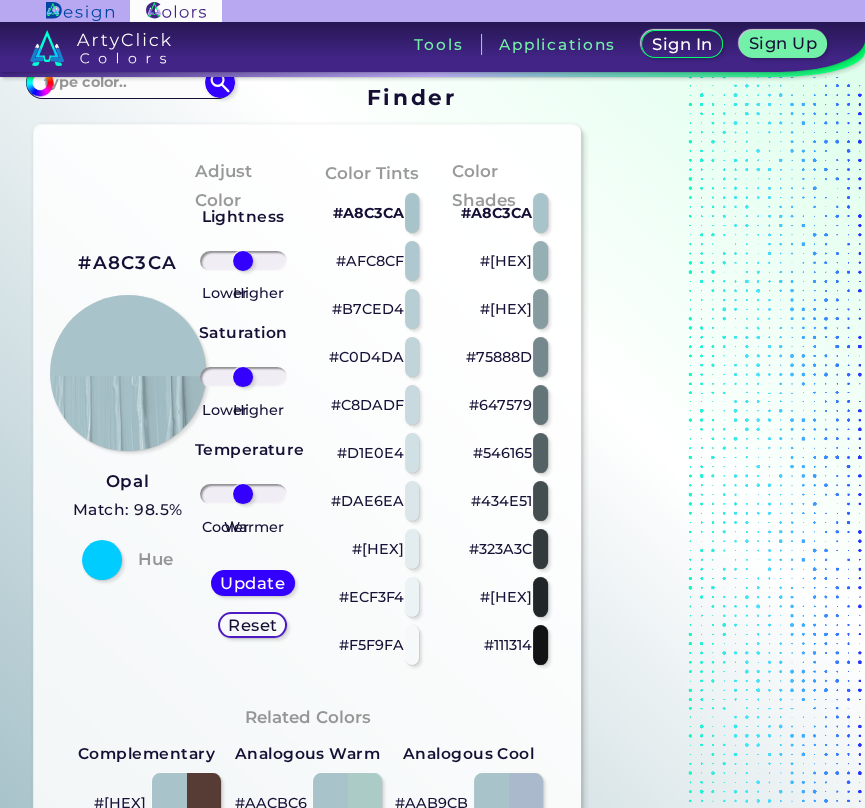scroll, scrollTop: 0, scrollLeft: 0, axis: both 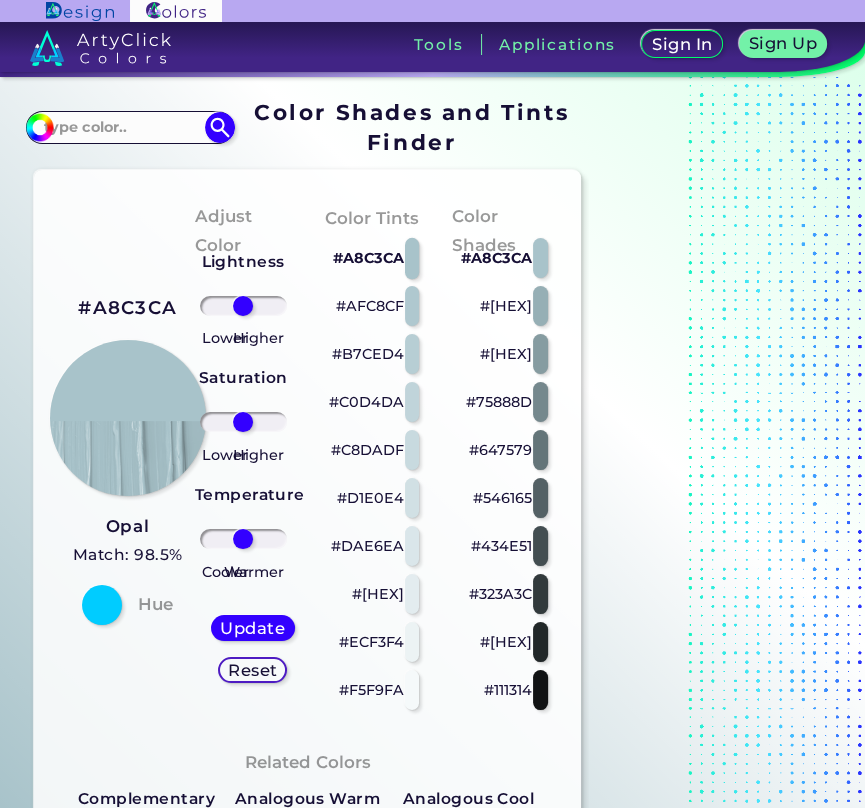 click at bounding box center [412, 257] 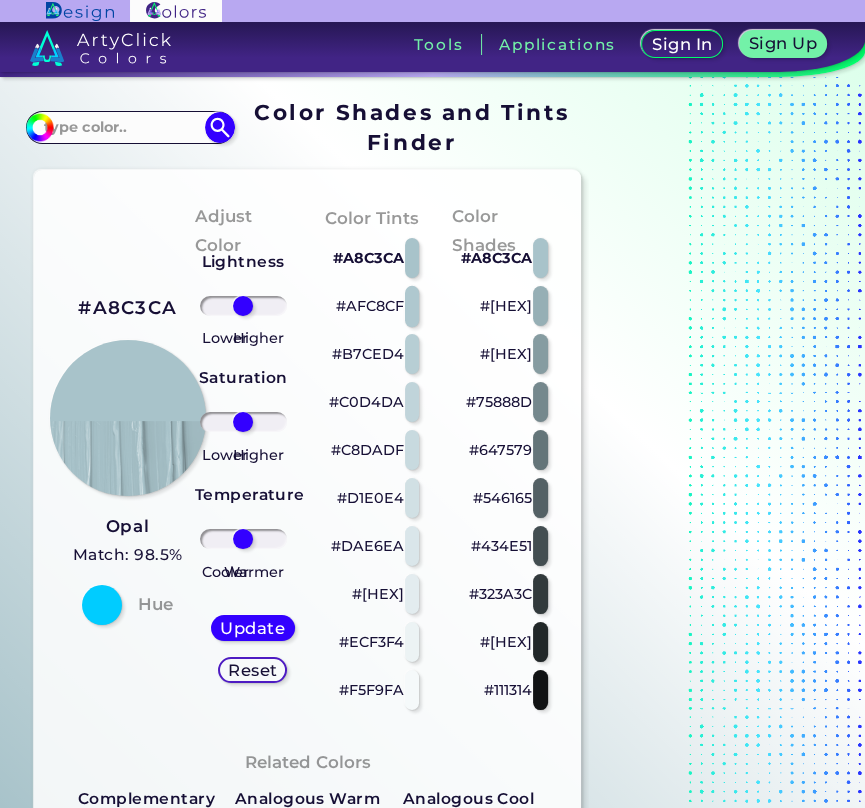 click at bounding box center [412, 305] 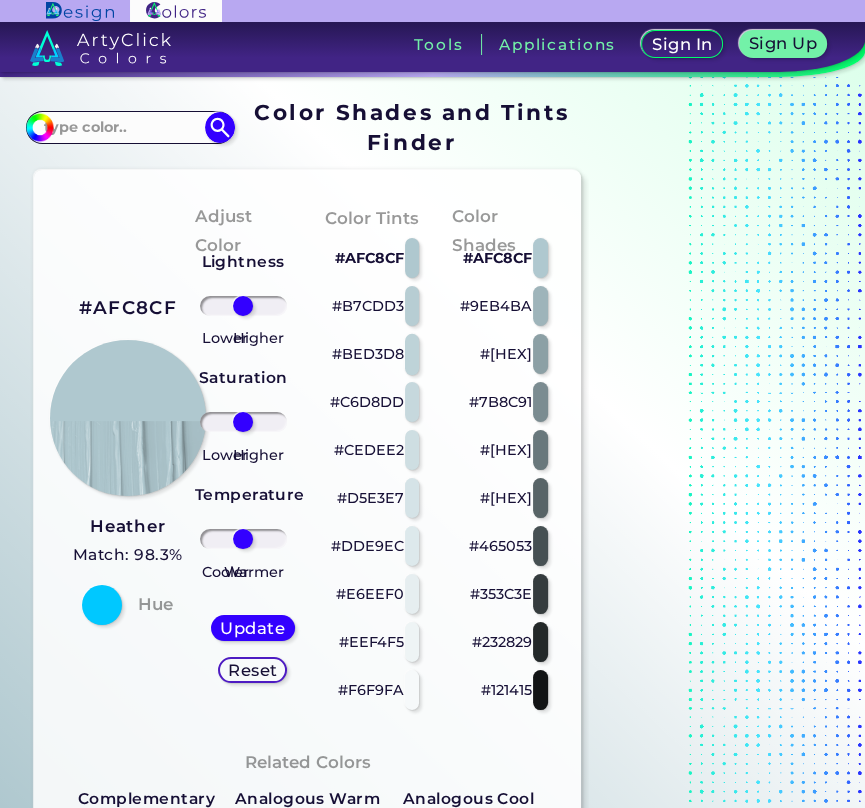 click at bounding box center (412, 353) 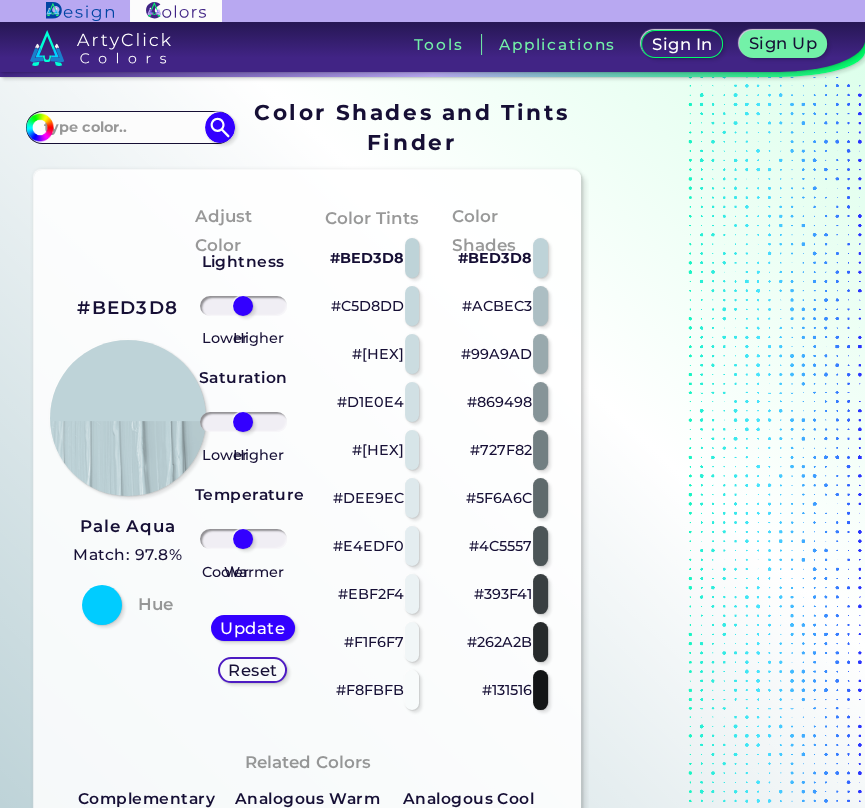 click on "#[HEX]" at bounding box center (371, 354) 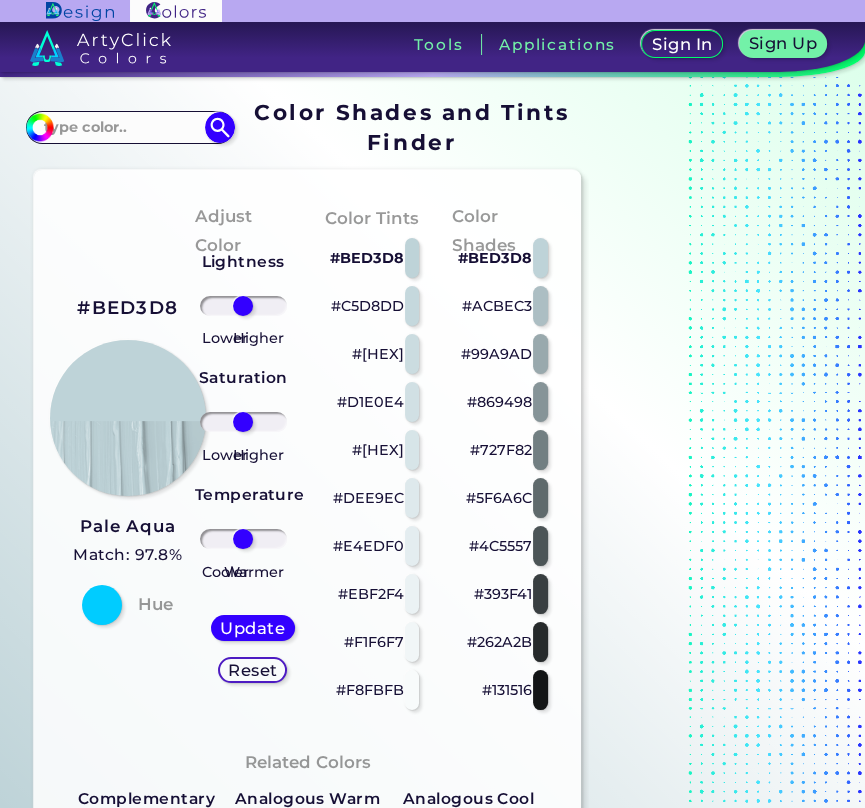 click on "#BED3D8
#C5D8DD
#CBDCE0
#D1E0E4
#D7E5E8
#DEE9EC
#E4EDF0
#EBF2F4
#F1F6F7
#F8FBFB" at bounding box center (371, 474) 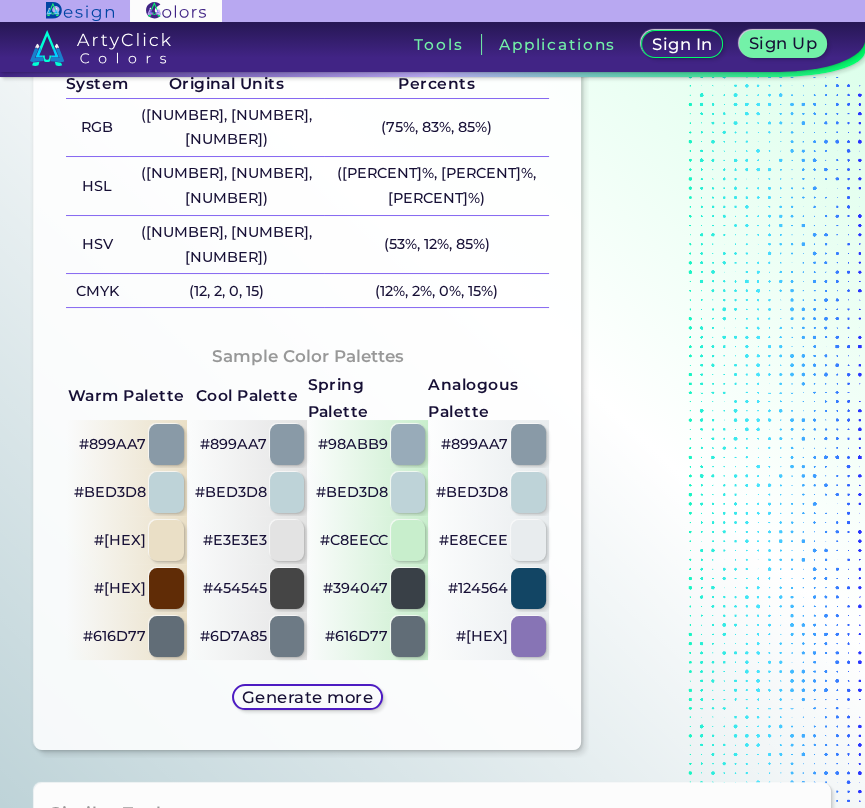 scroll, scrollTop: 1000, scrollLeft: 0, axis: vertical 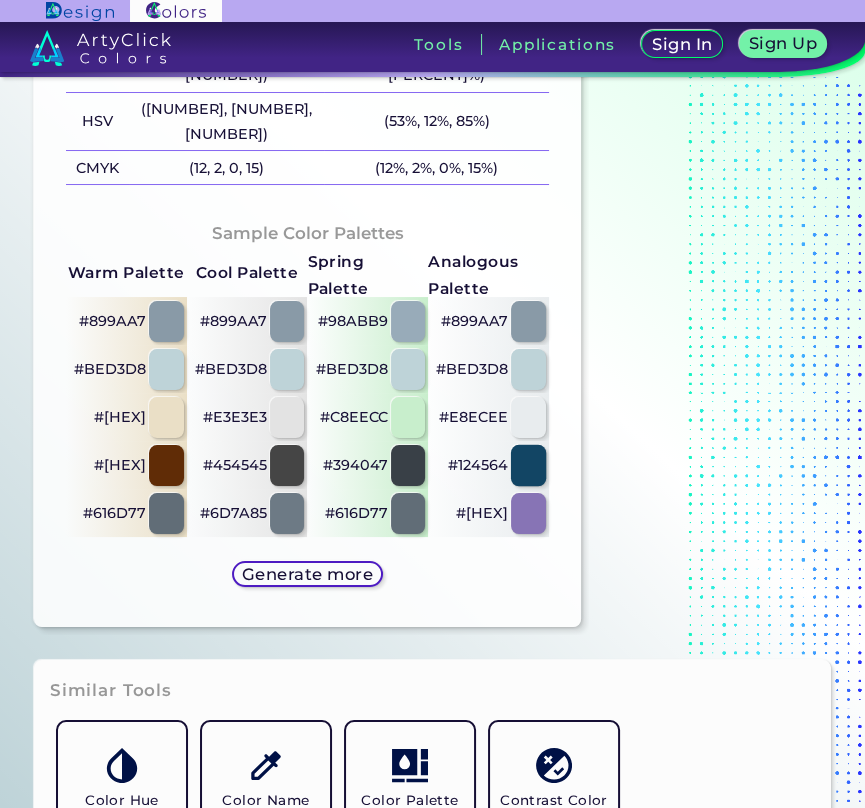 click at bounding box center (528, 465) 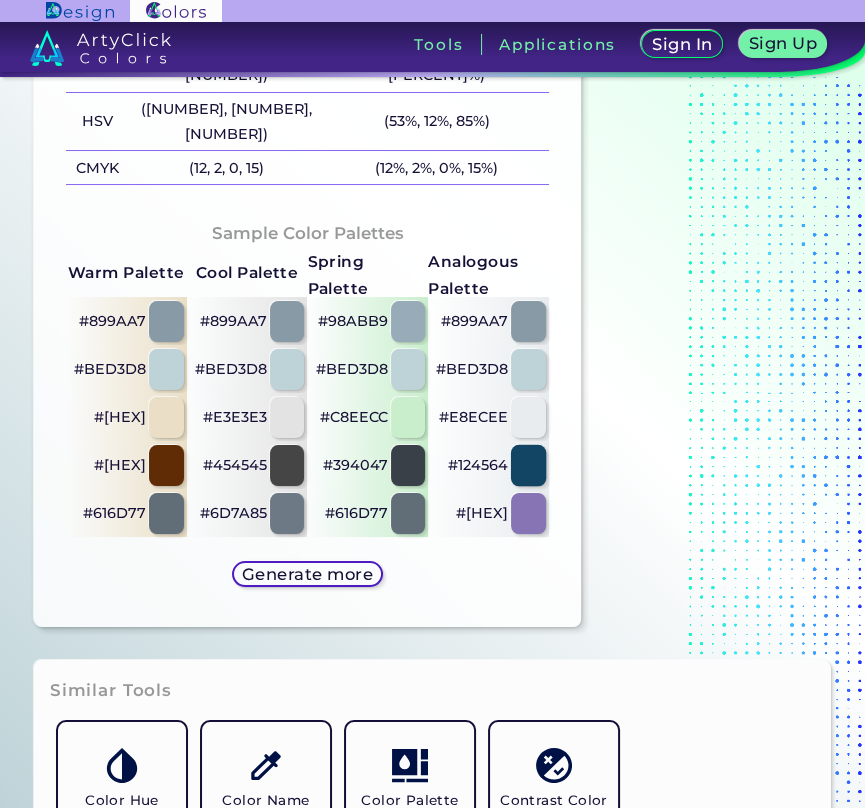 type on "#124564" 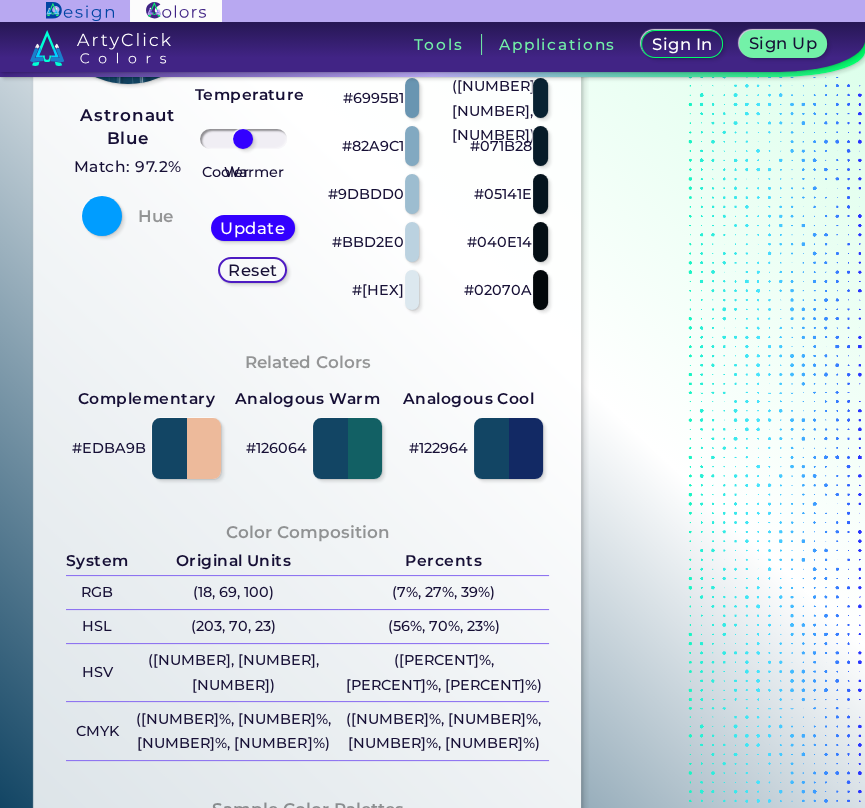 scroll, scrollTop: 800, scrollLeft: 0, axis: vertical 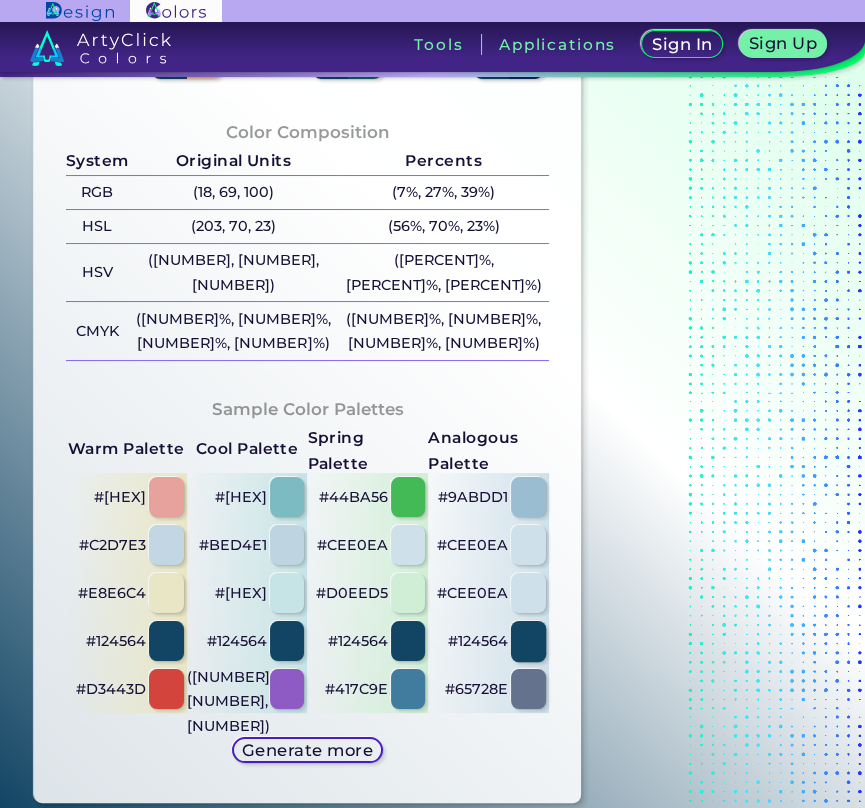 click at bounding box center (528, 640) 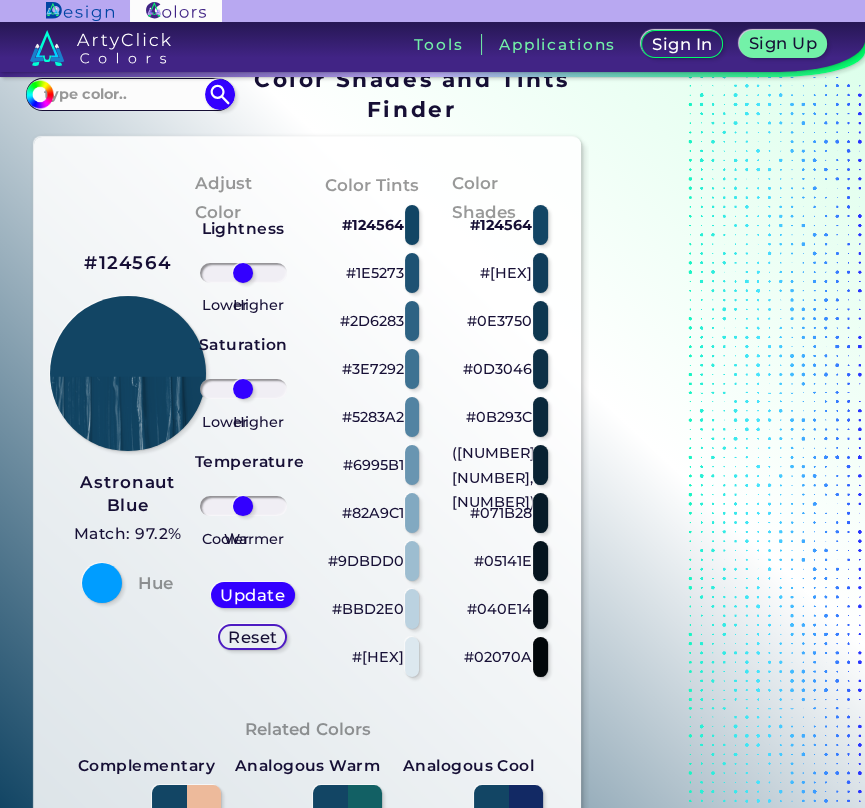 scroll, scrollTop: 0, scrollLeft: 0, axis: both 